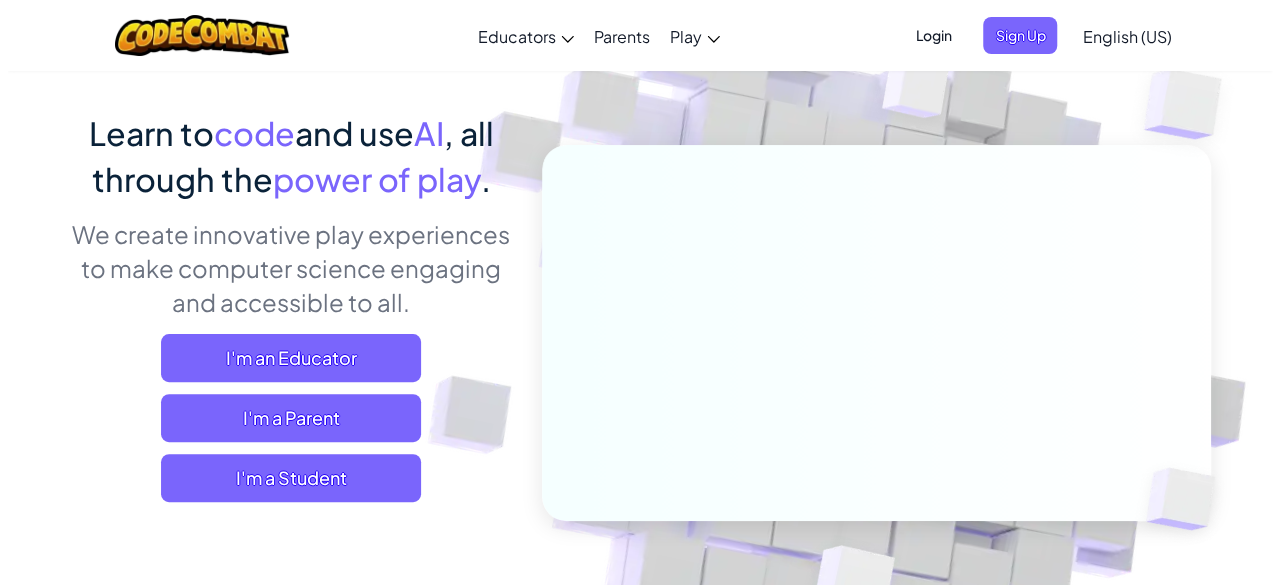 scroll, scrollTop: 132, scrollLeft: 0, axis: vertical 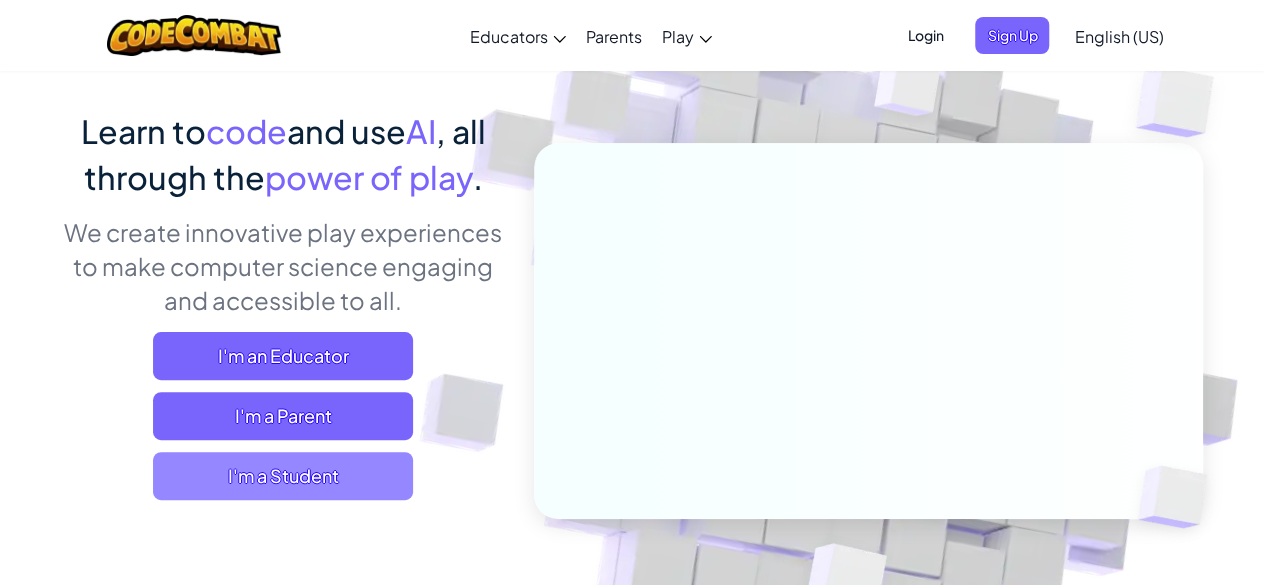 click on "I'm a Student" at bounding box center [283, 476] 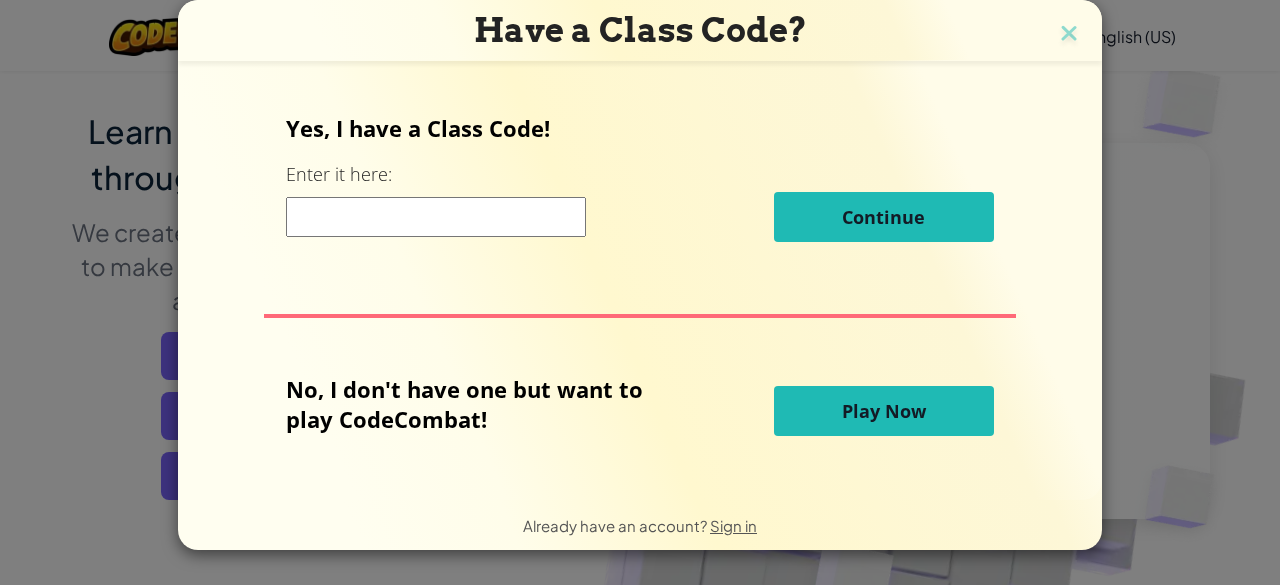 click on "Play Now" at bounding box center [884, 411] 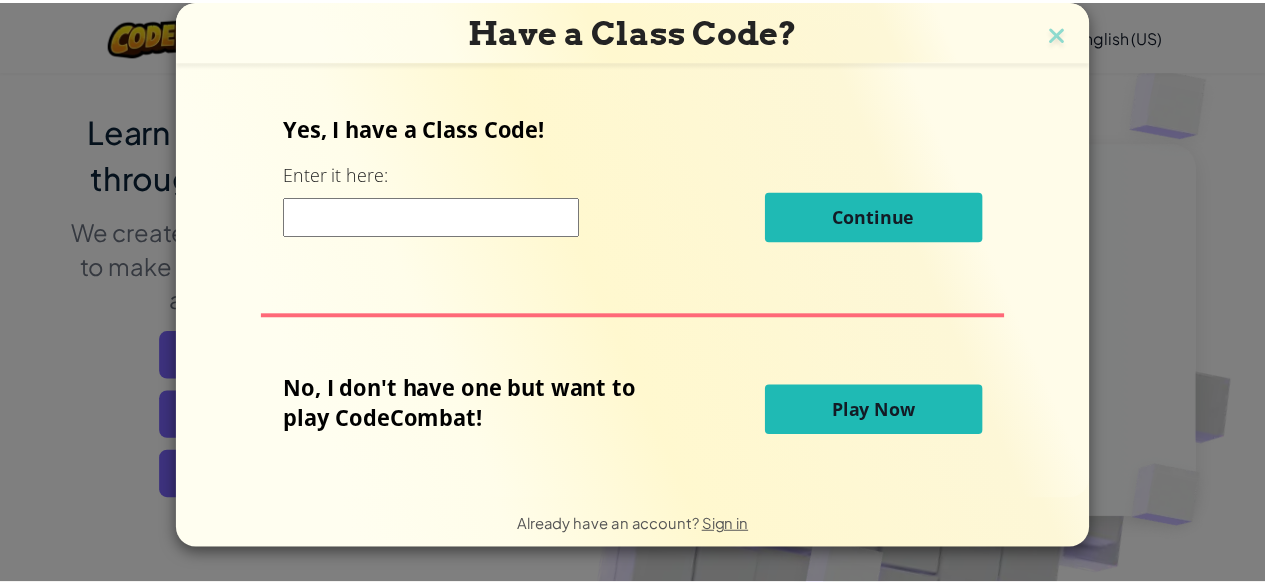 scroll, scrollTop: 0, scrollLeft: 0, axis: both 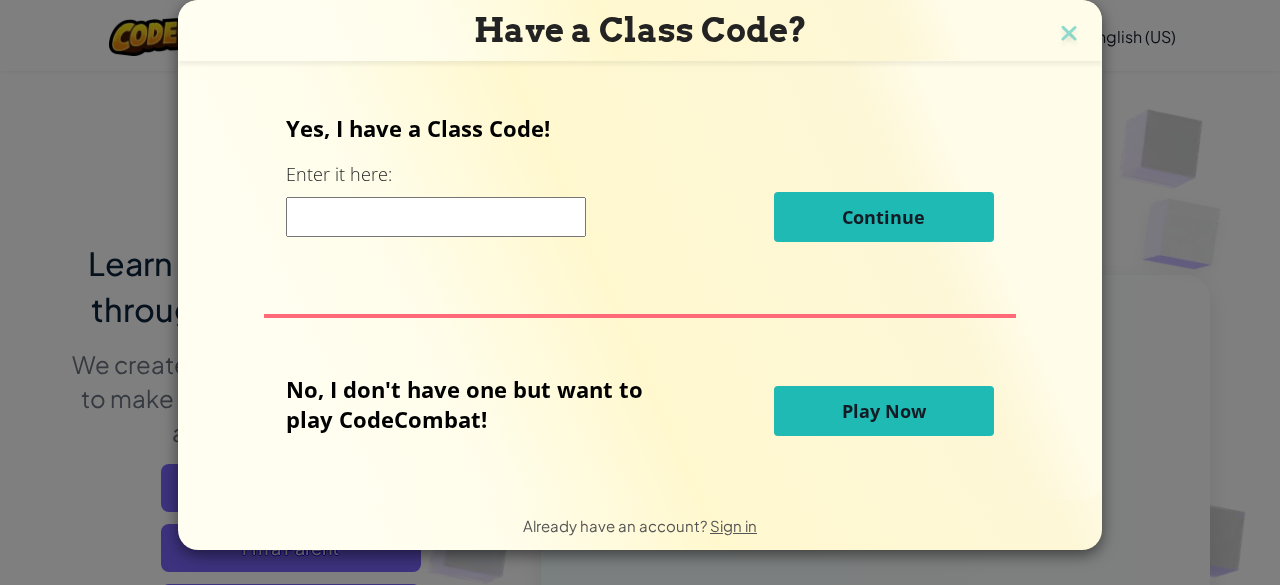 click on "Play Now" at bounding box center (884, 411) 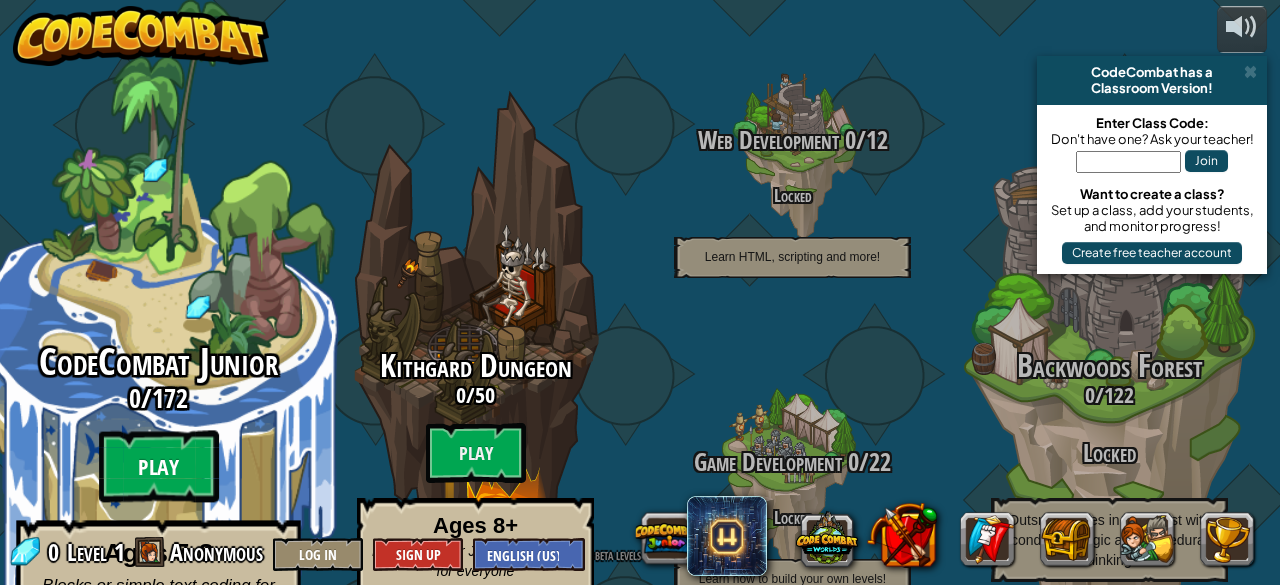 click on "Play" at bounding box center (159, 467) 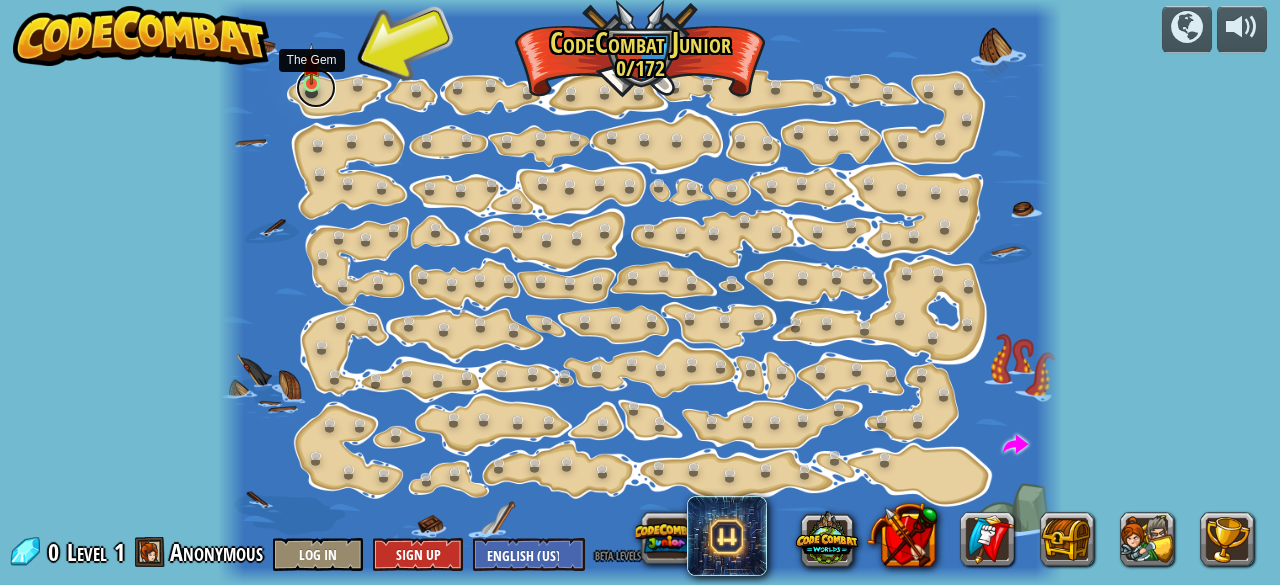 click at bounding box center [316, 88] 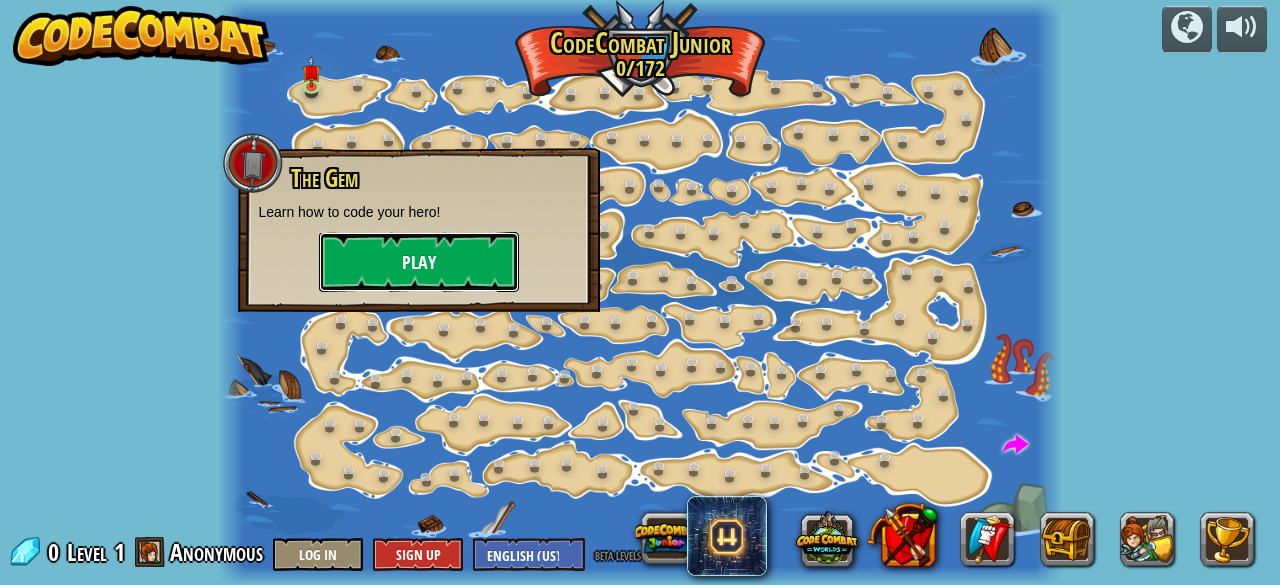 click on "Play" at bounding box center (419, 262) 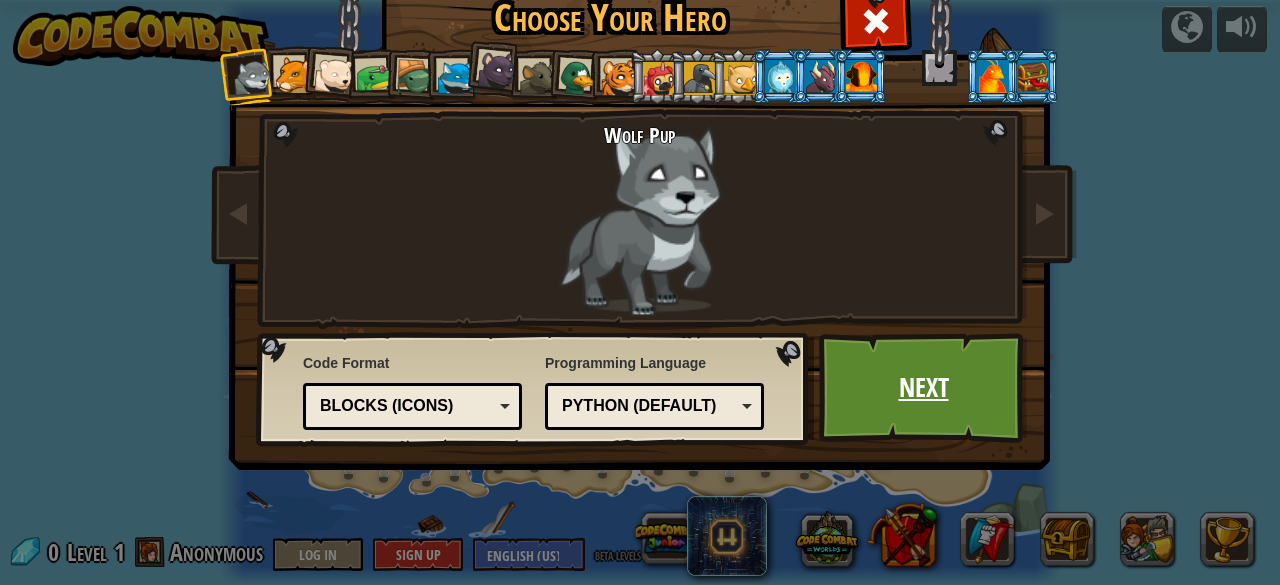 click on "Next" at bounding box center [923, 388] 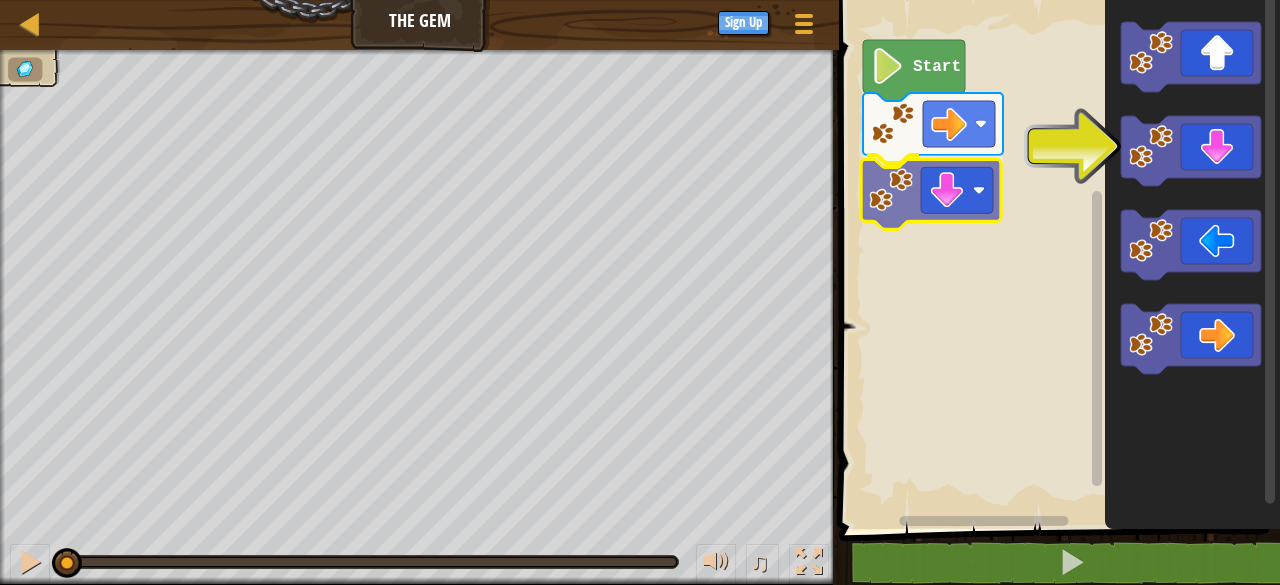 click on "Start" at bounding box center [1056, 259] 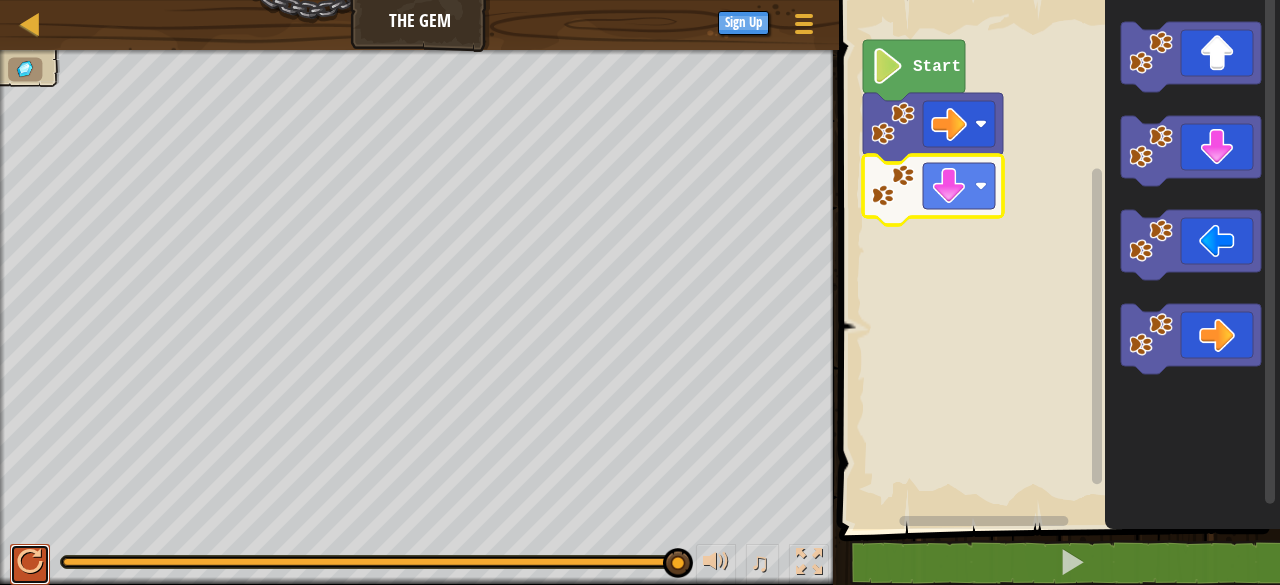 click at bounding box center (30, 562) 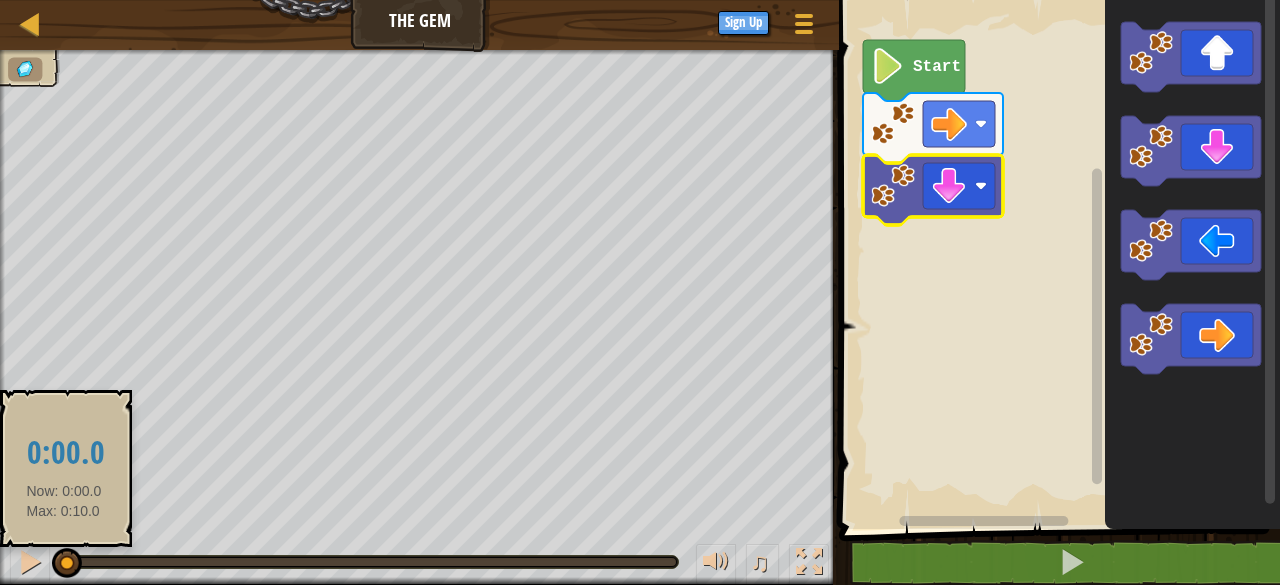 drag, startPoint x: 139, startPoint y: 554, endPoint x: 64, endPoint y: 551, distance: 75.059975 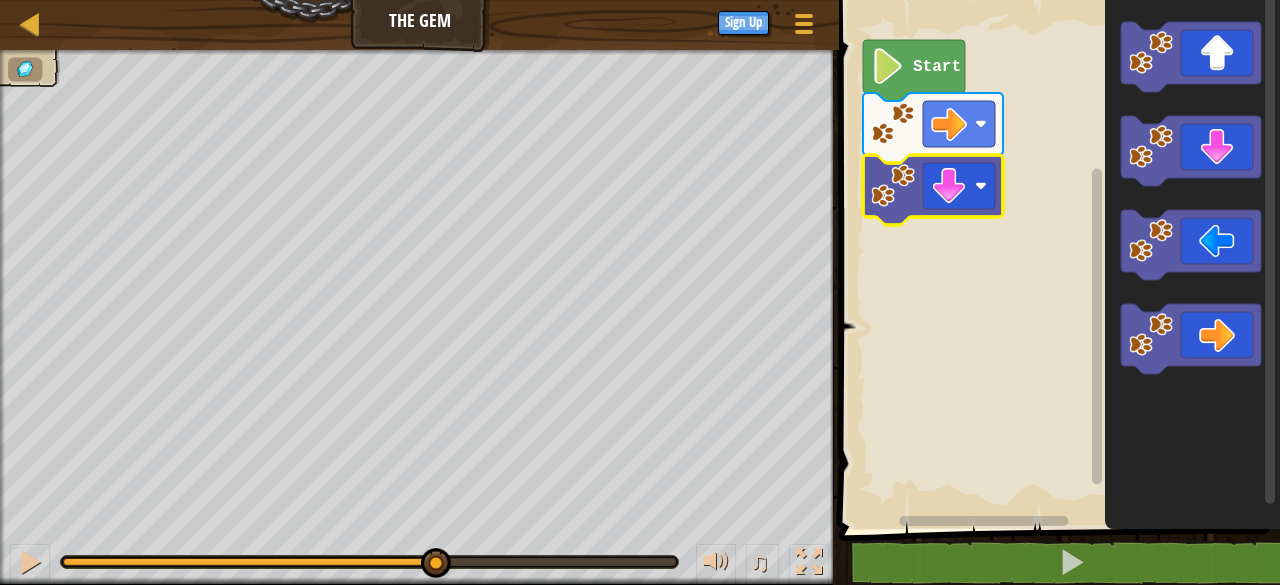 drag, startPoint x: 326, startPoint y: 561, endPoint x: 434, endPoint y: 581, distance: 109.83624 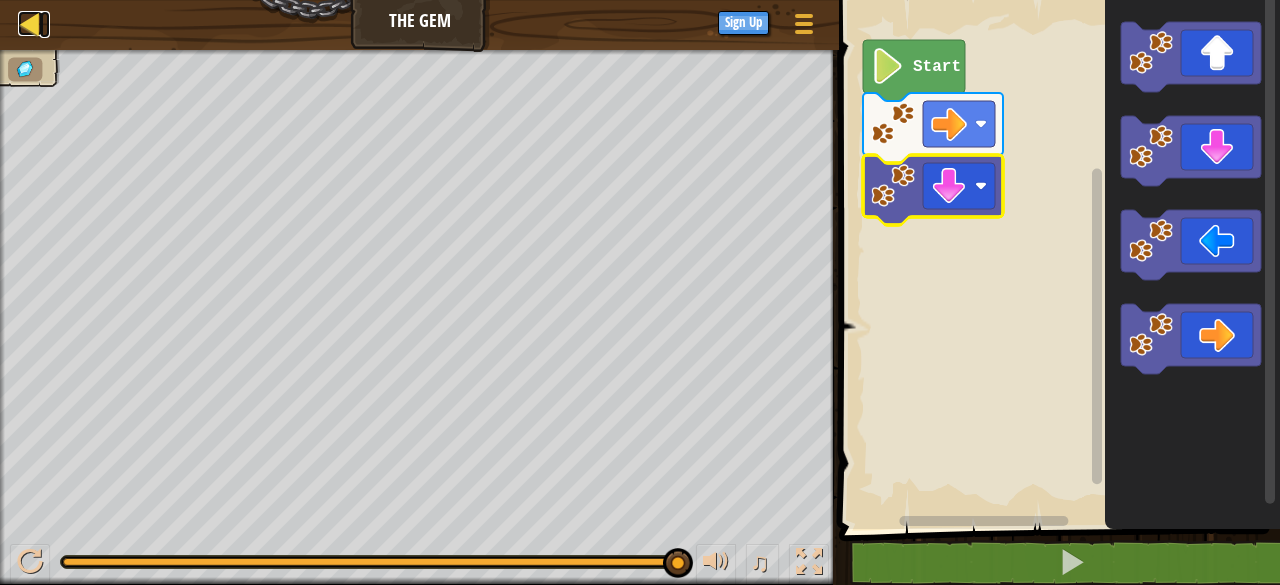 click at bounding box center (30, 23) 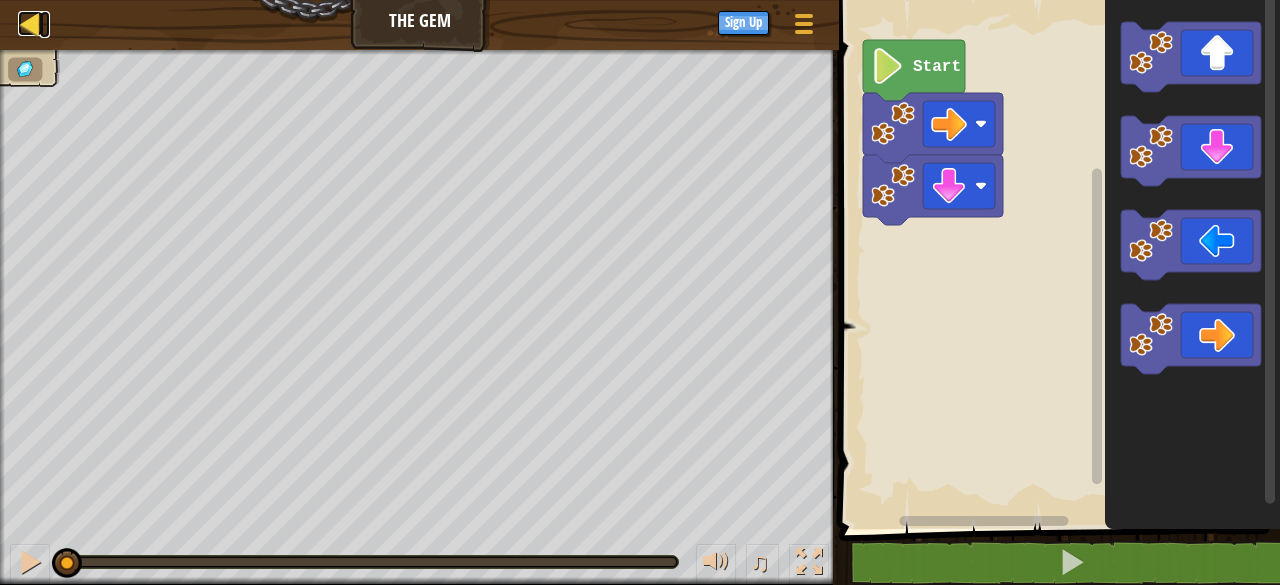 click at bounding box center (30, 23) 